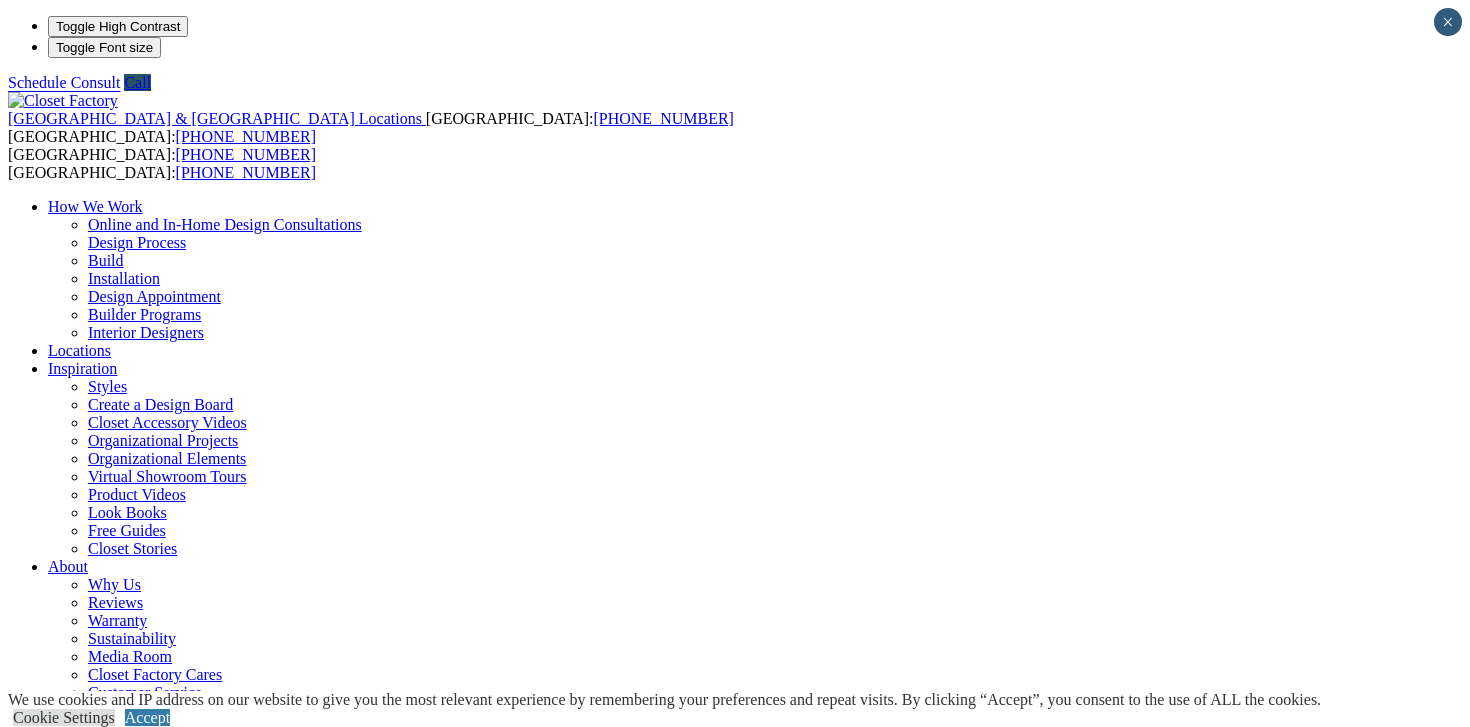 scroll, scrollTop: 0, scrollLeft: 0, axis: both 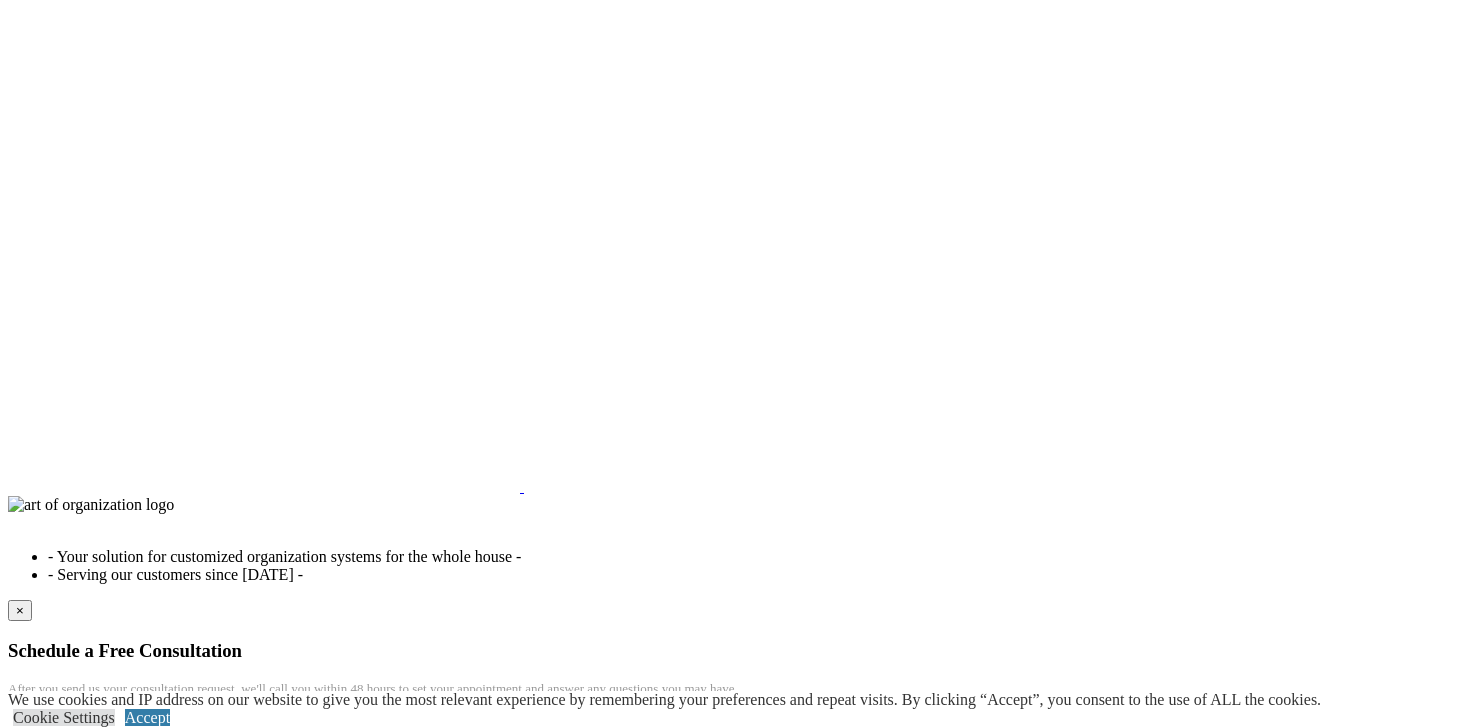 click at bounding box center [109, -5286] 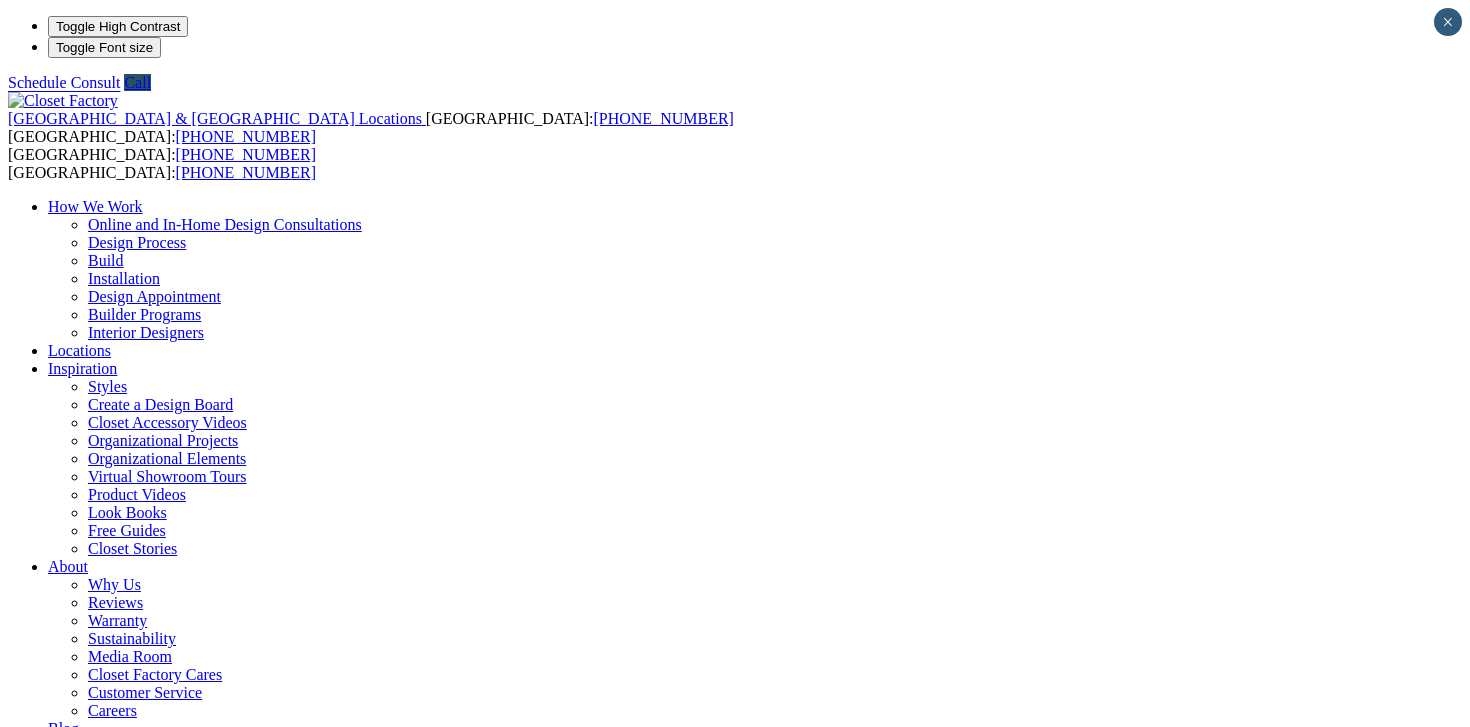 scroll, scrollTop: 0, scrollLeft: 0, axis: both 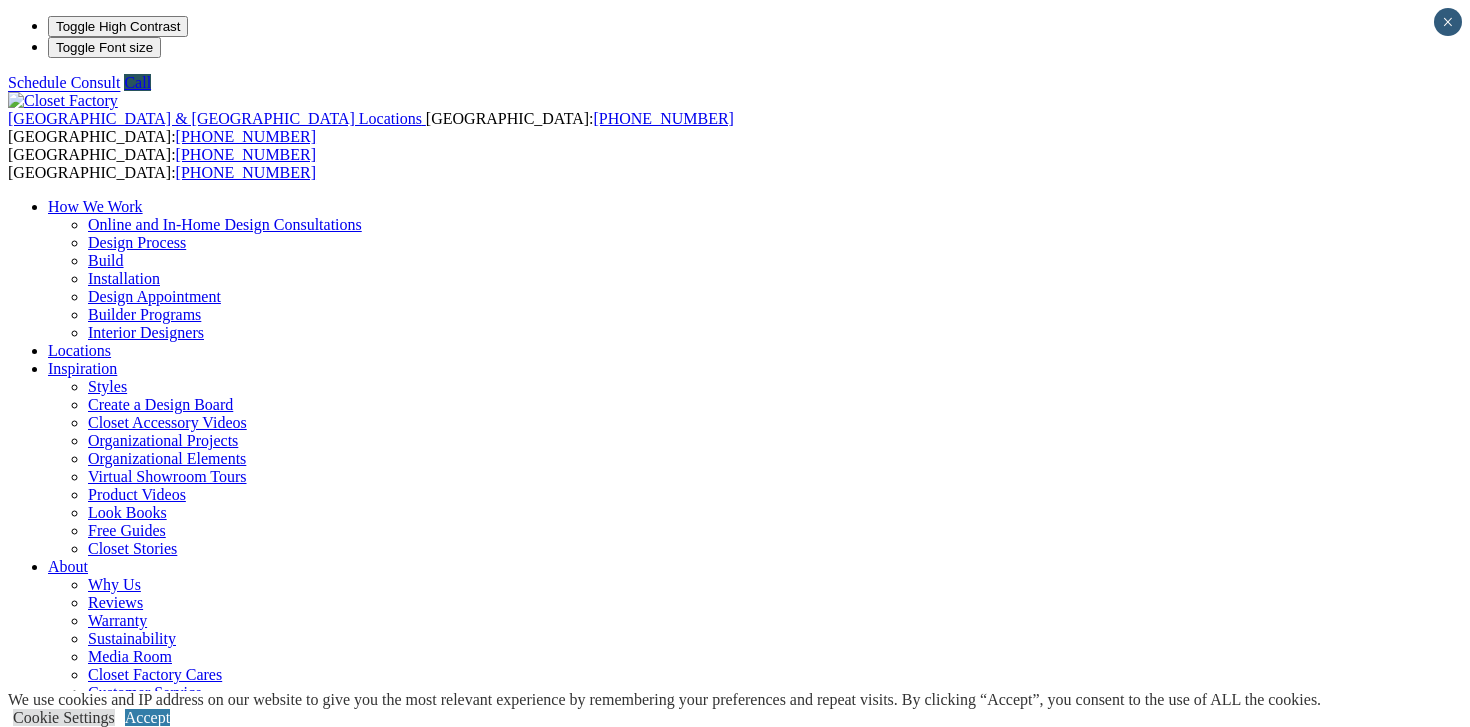 click on "CLOSE (X)" at bounding box center (46, 1853) 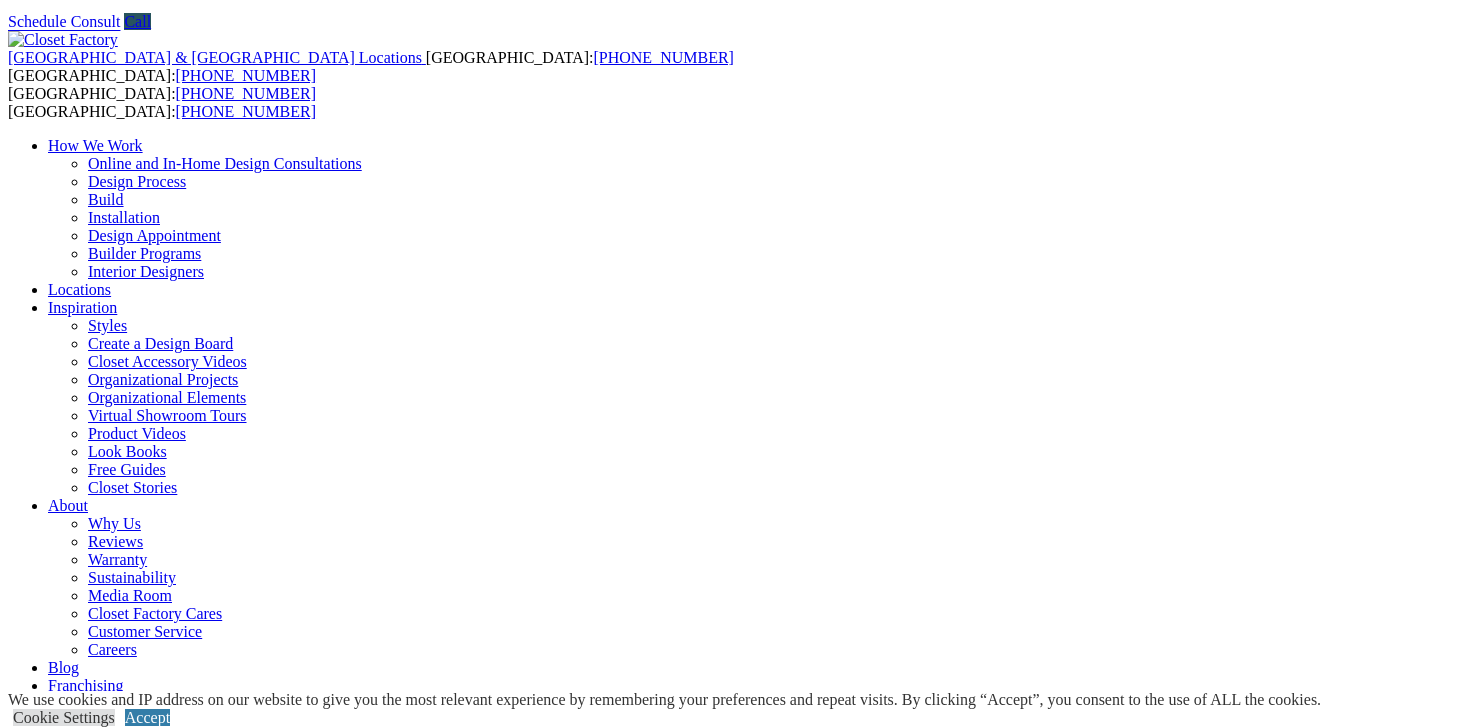 click on "This field is required." at bounding box center (735, 19227) 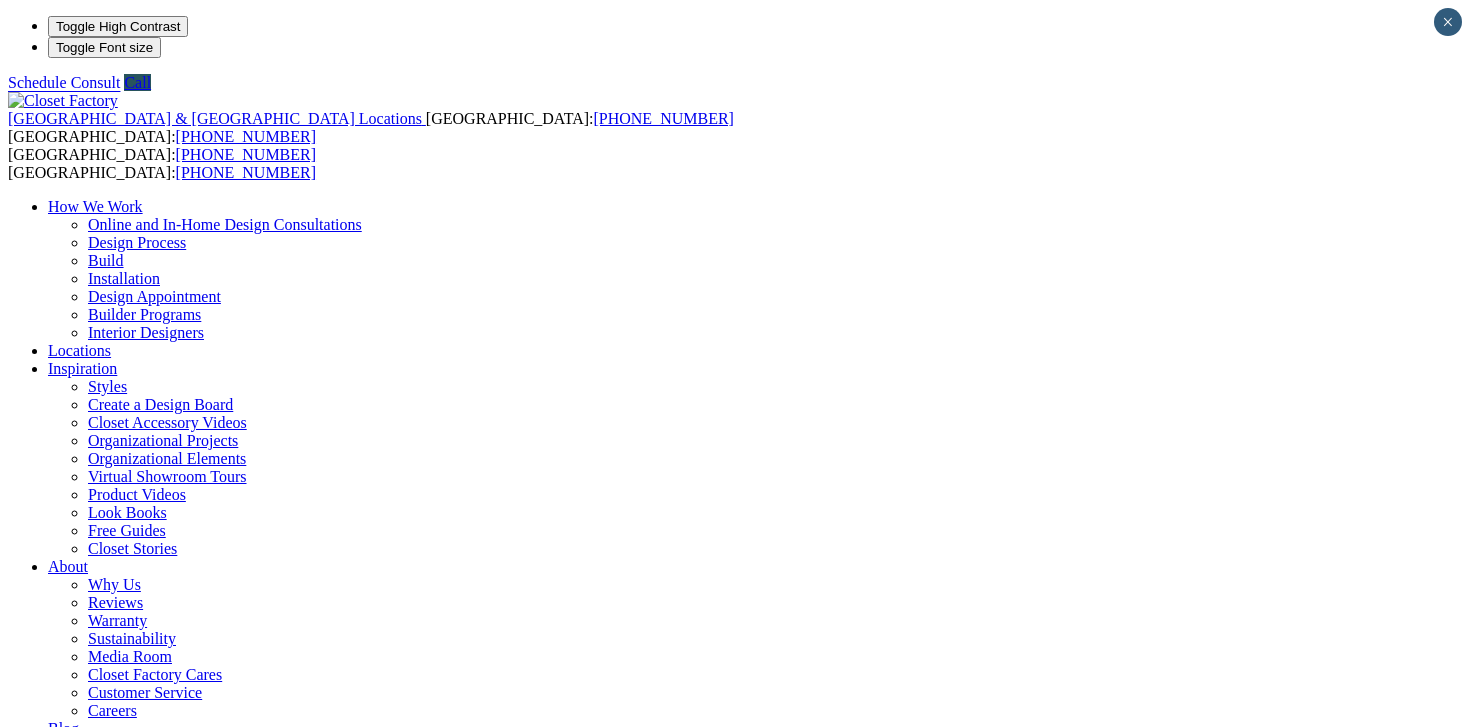 scroll, scrollTop: 0, scrollLeft: 0, axis: both 